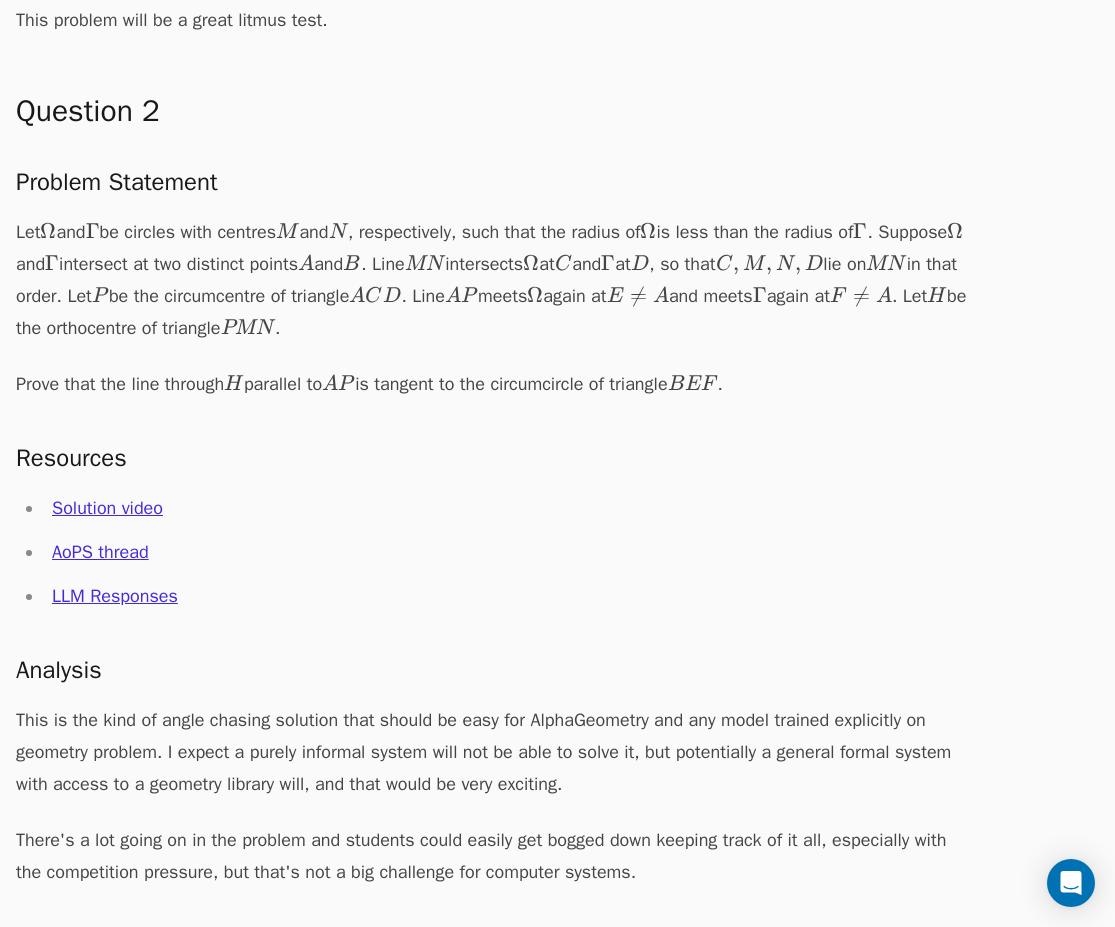 scroll, scrollTop: 2313, scrollLeft: 0, axis: vertical 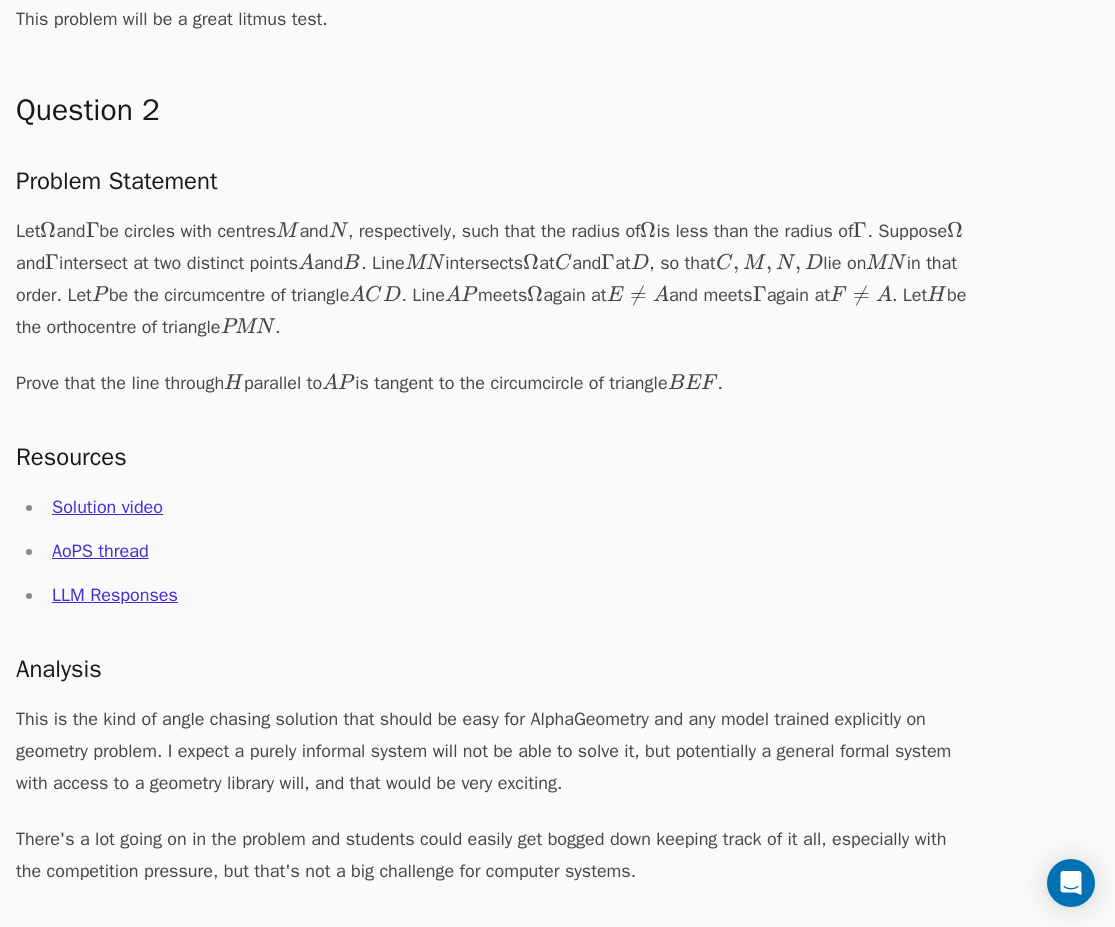 click on "Solution video" at bounding box center (107, 507) 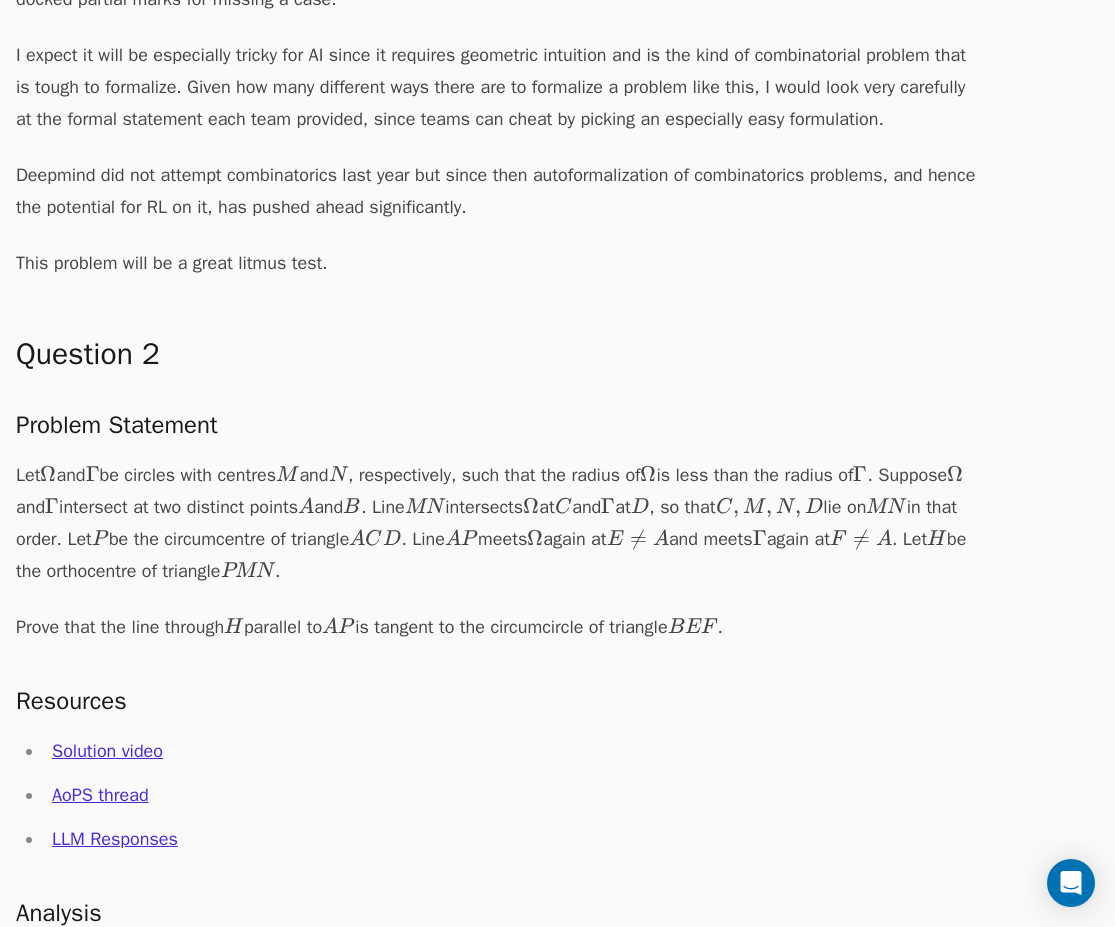 scroll, scrollTop: 2817, scrollLeft: 0, axis: vertical 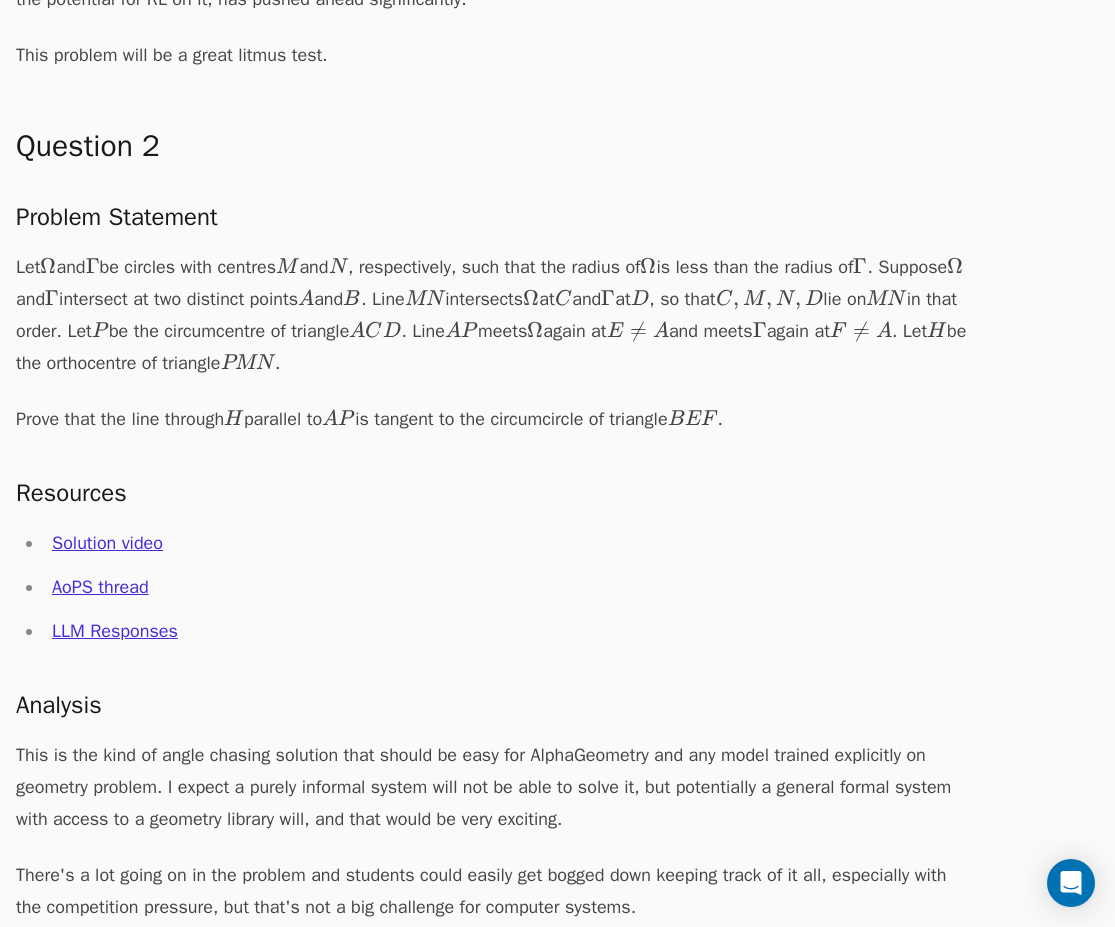 click on "Solution video" at bounding box center (107, 543) 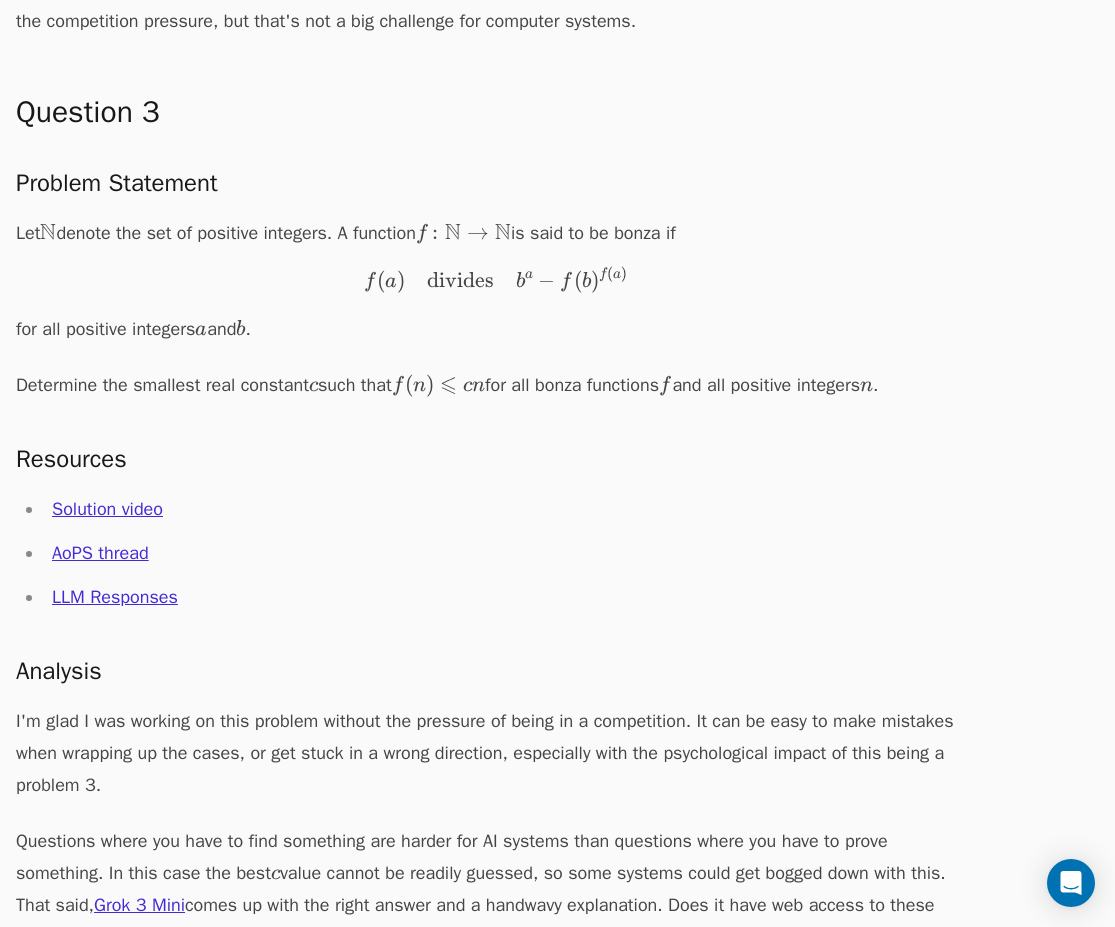 scroll, scrollTop: 3718, scrollLeft: 0, axis: vertical 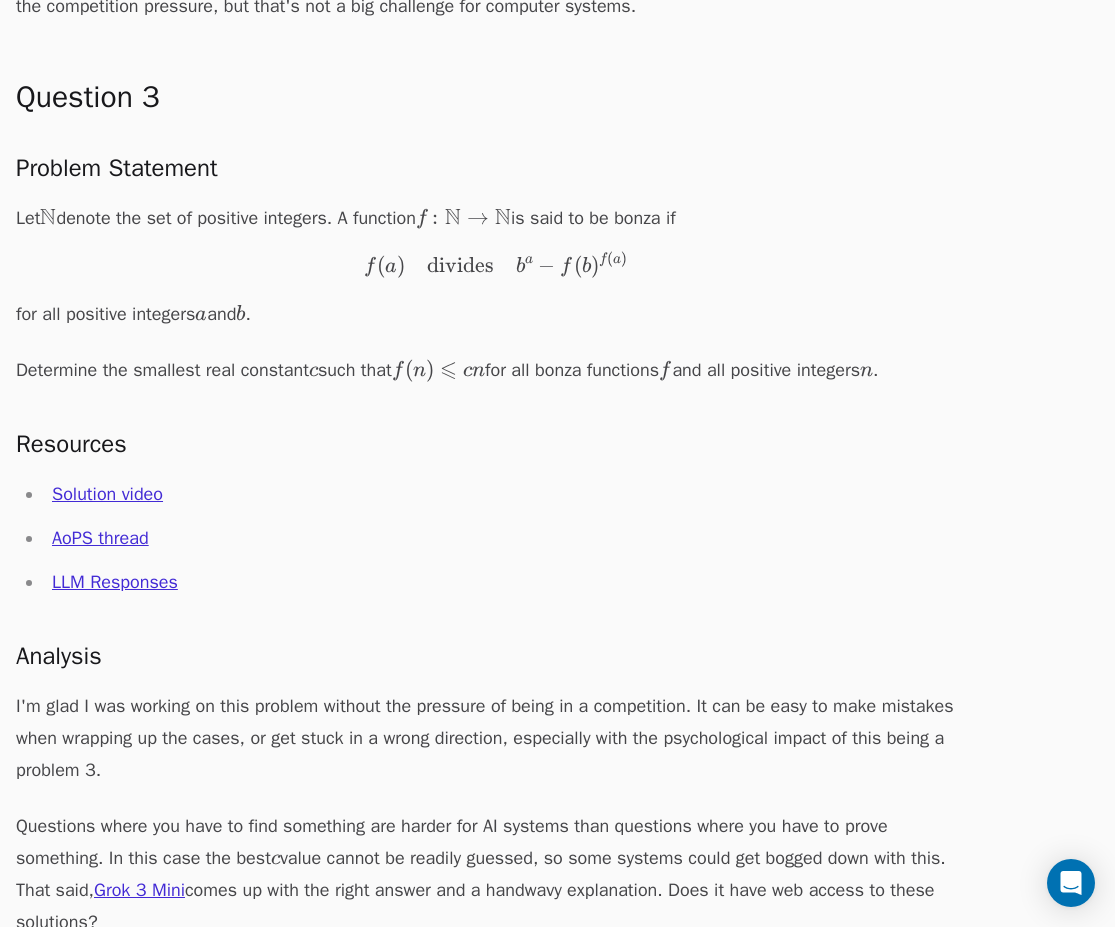 click on "AoPS thread" at bounding box center (100, 538) 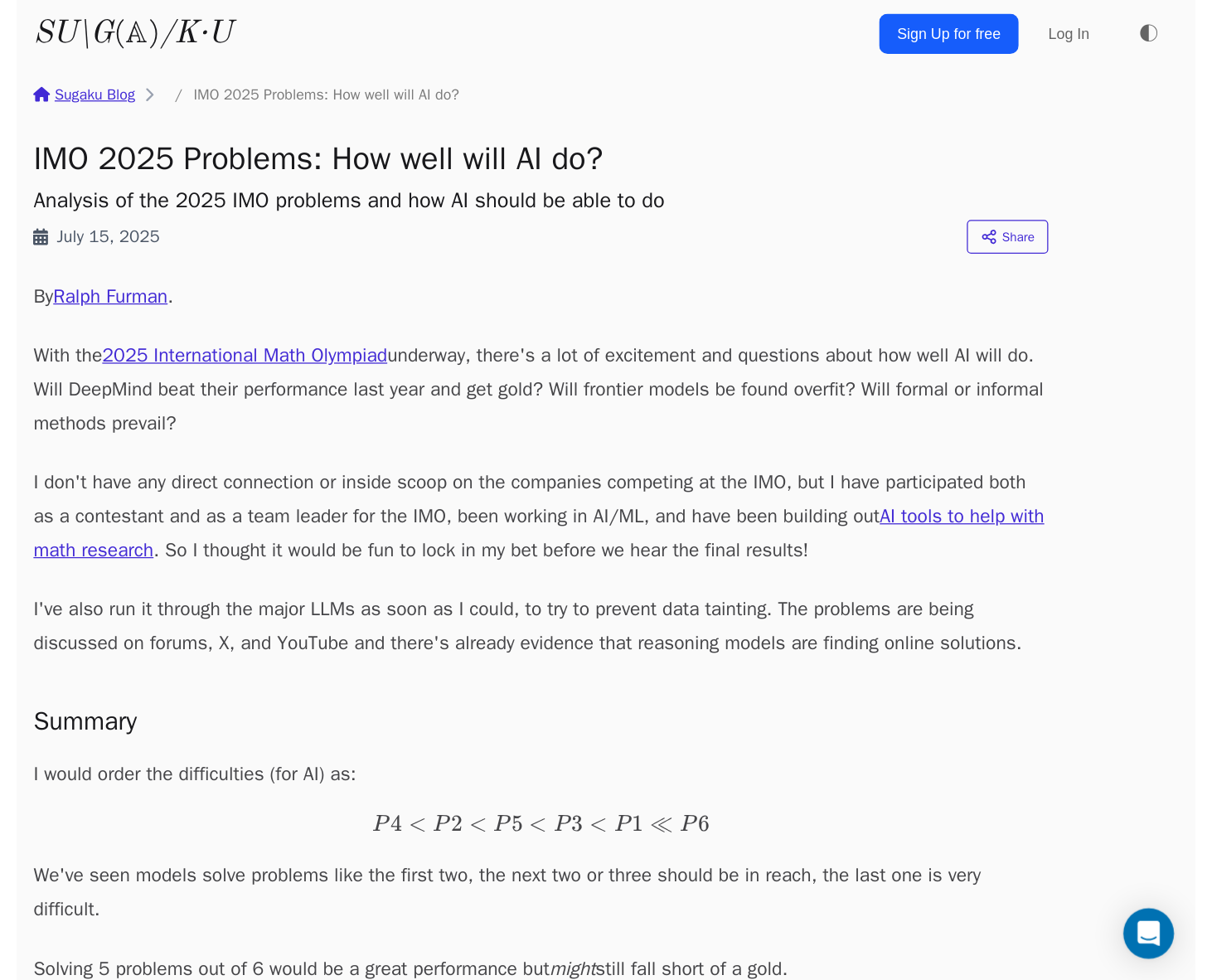 scroll, scrollTop: 3083, scrollLeft: 0, axis: vertical 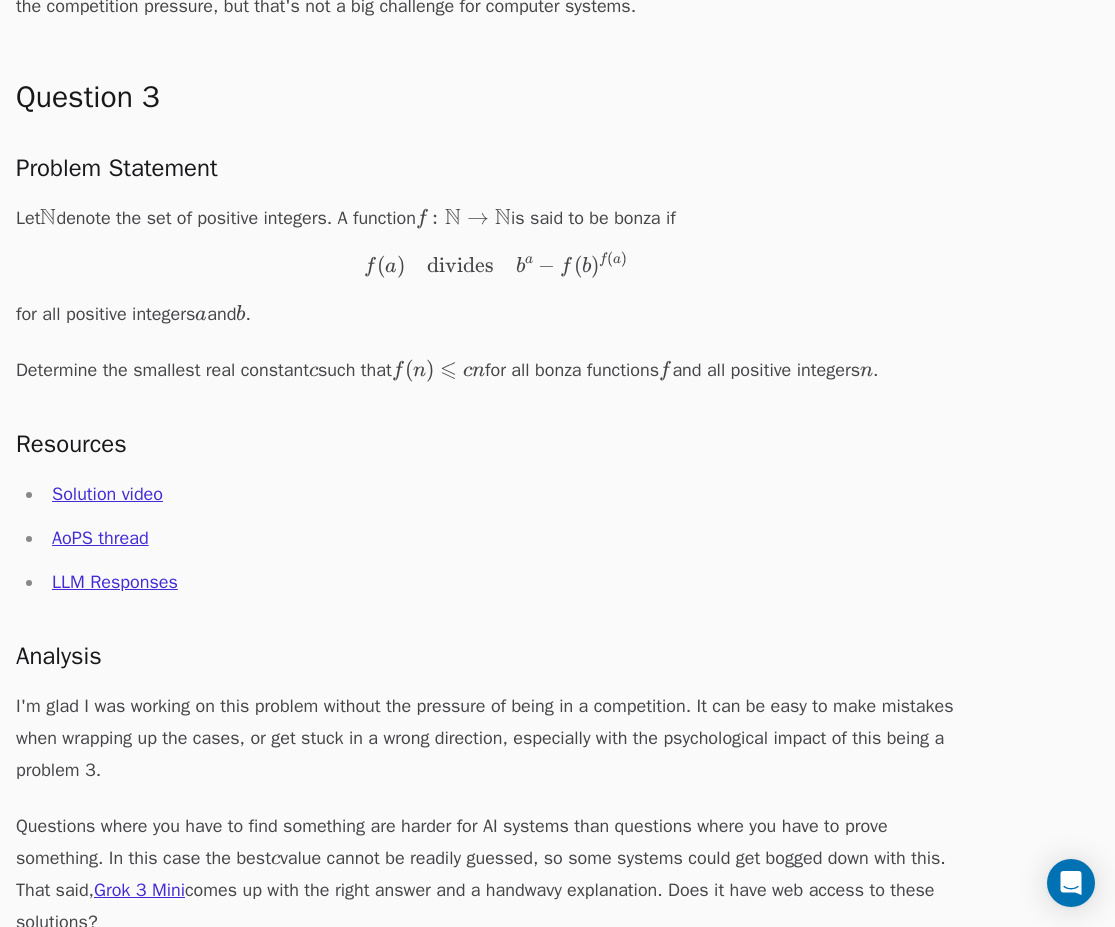 click on "AoPS thread" at bounding box center [100, 538] 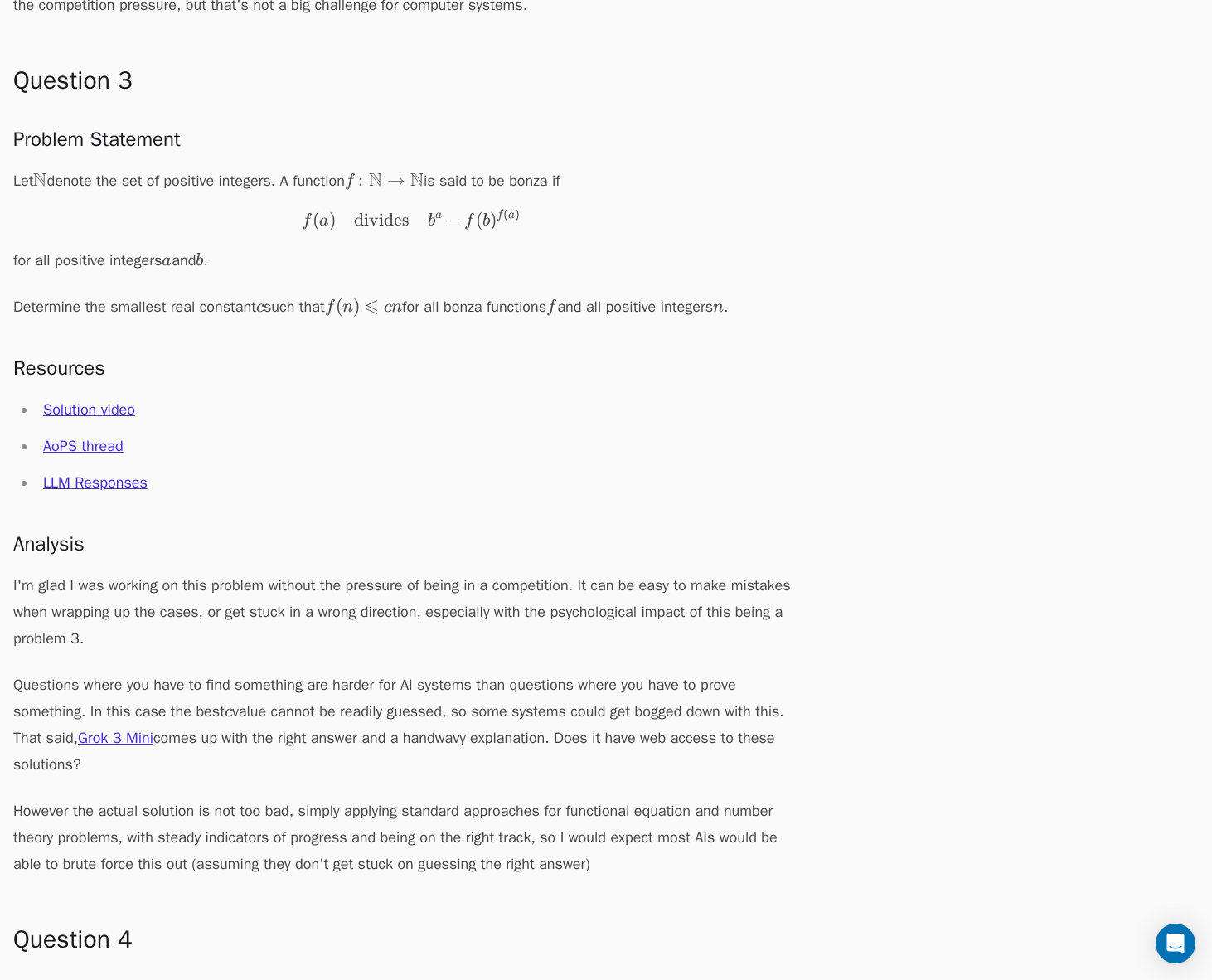 click on "Solution video" at bounding box center (89, 410) 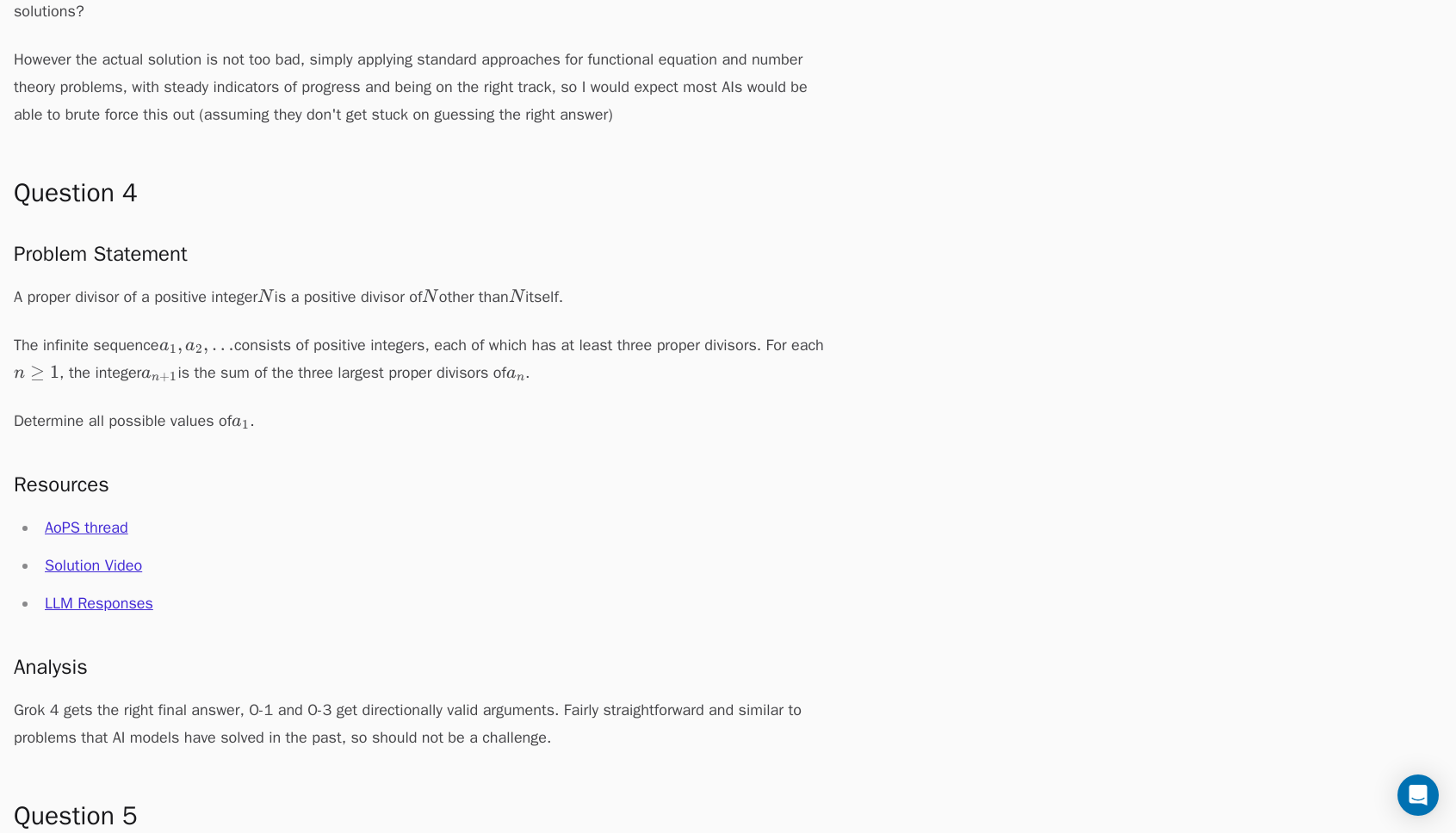 scroll, scrollTop: 3984, scrollLeft: 0, axis: vertical 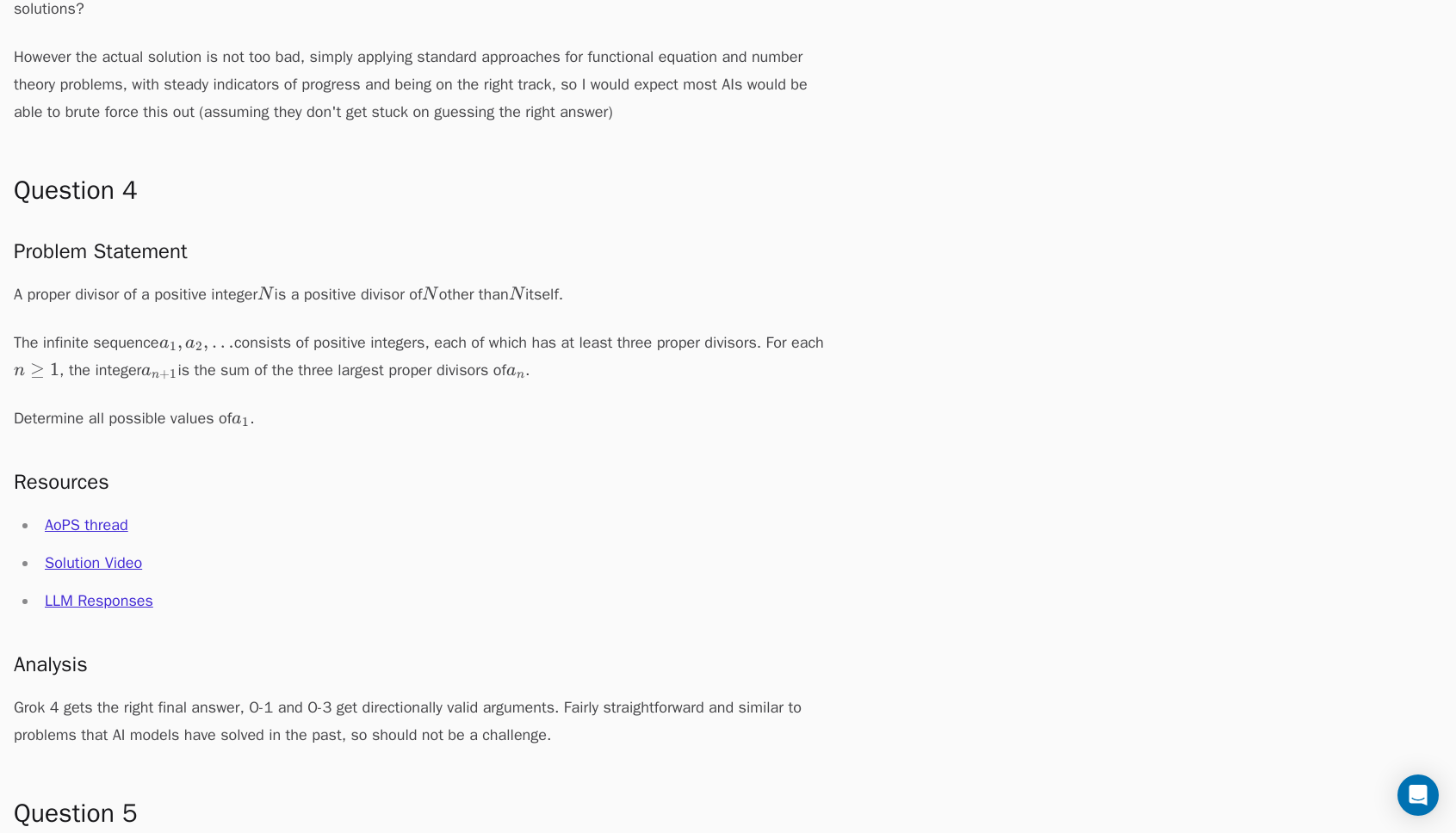 click on "AoPS thread" at bounding box center (86, 525) 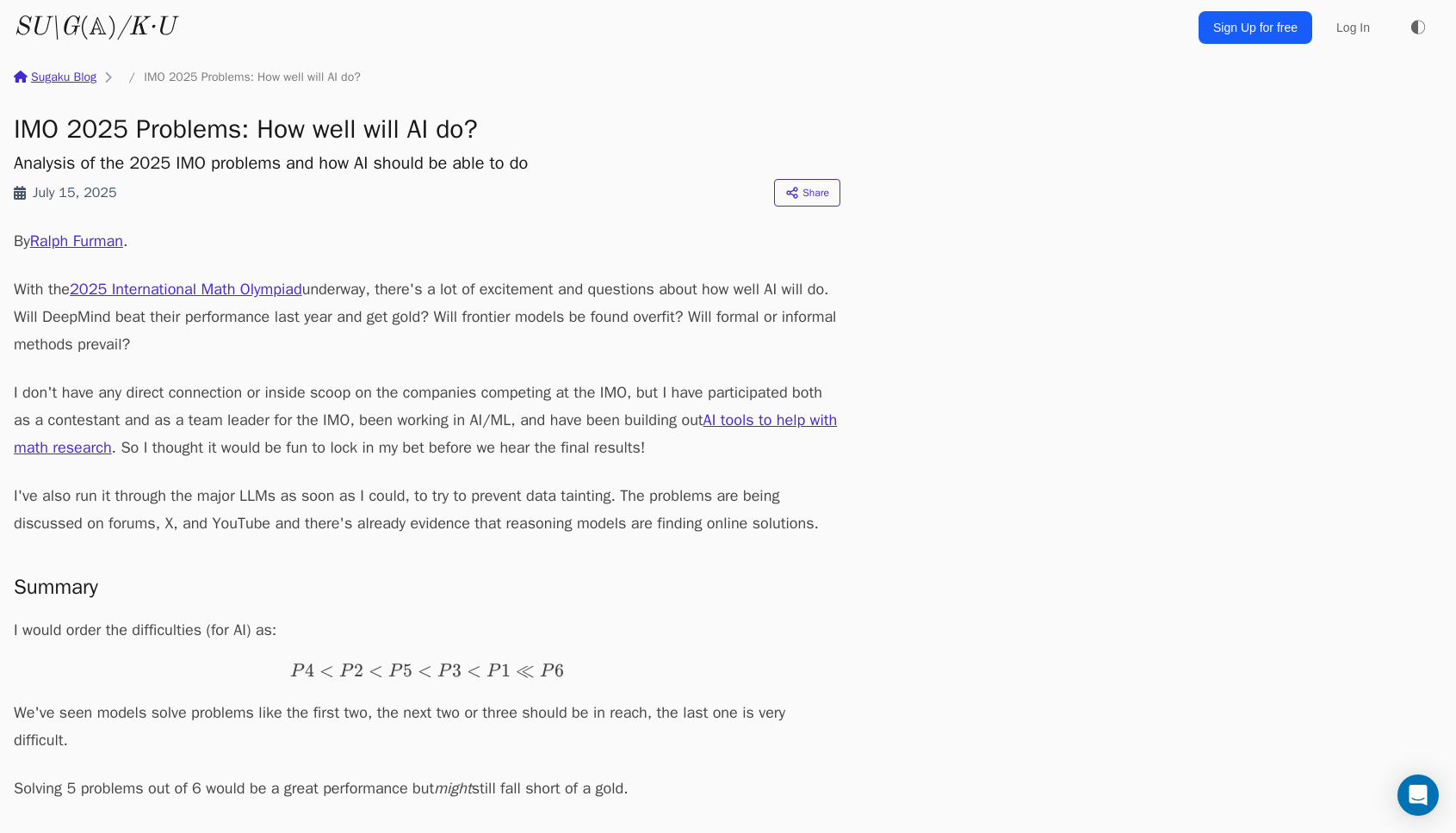 scroll, scrollTop: 3984, scrollLeft: 0, axis: vertical 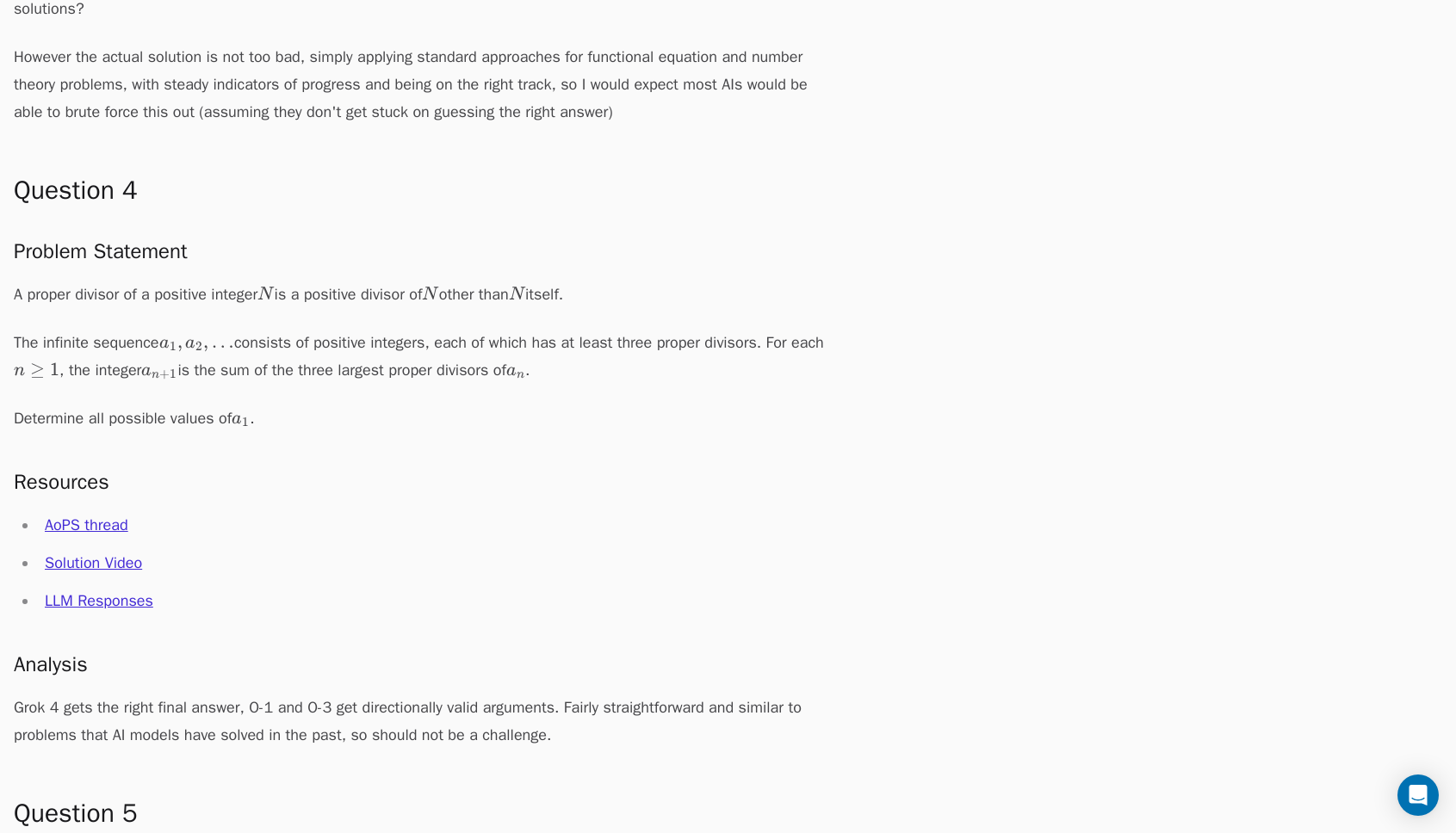 click on "Solution Video" at bounding box center [93, 563] 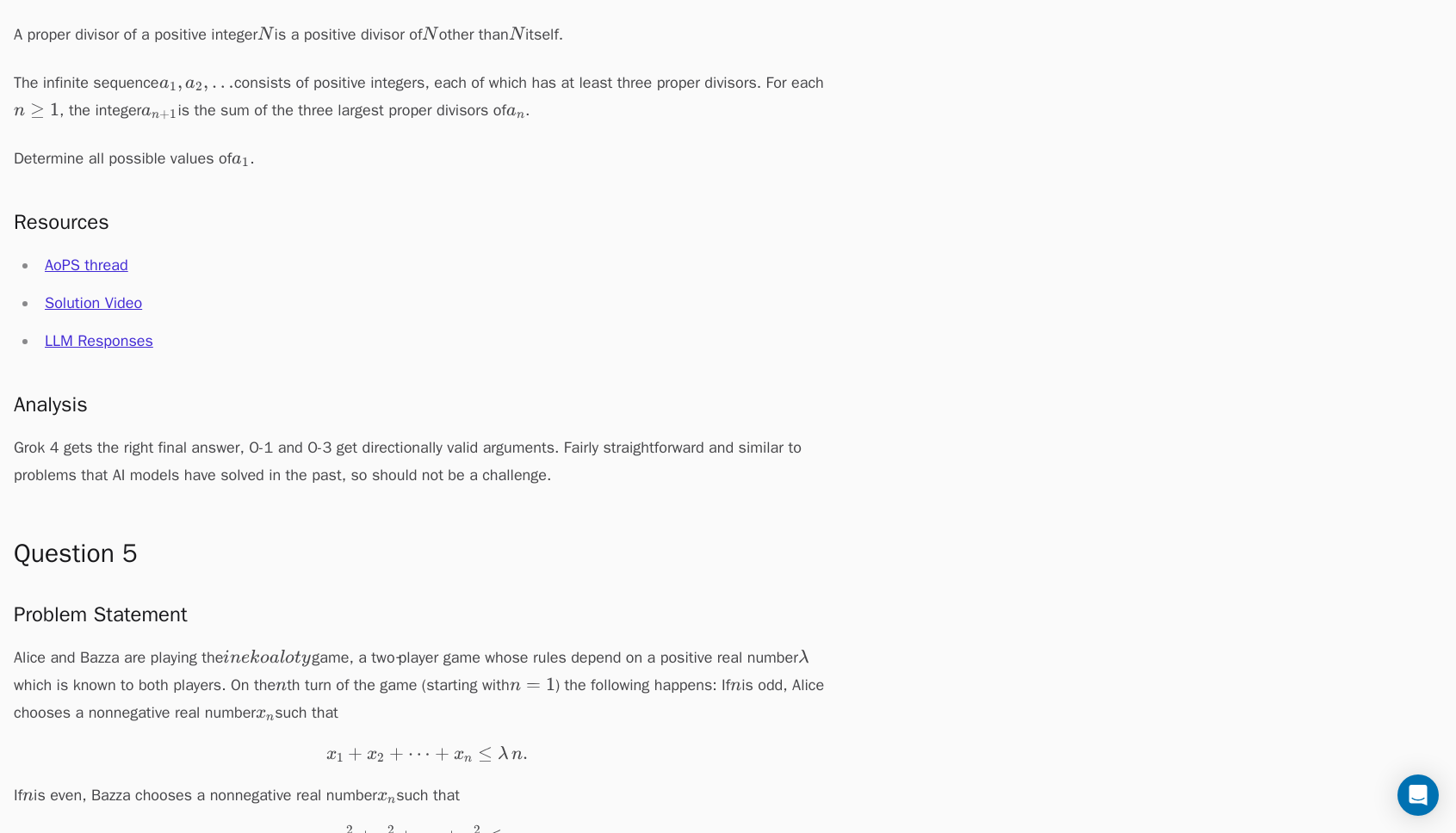 scroll, scrollTop: 4247, scrollLeft: 0, axis: vertical 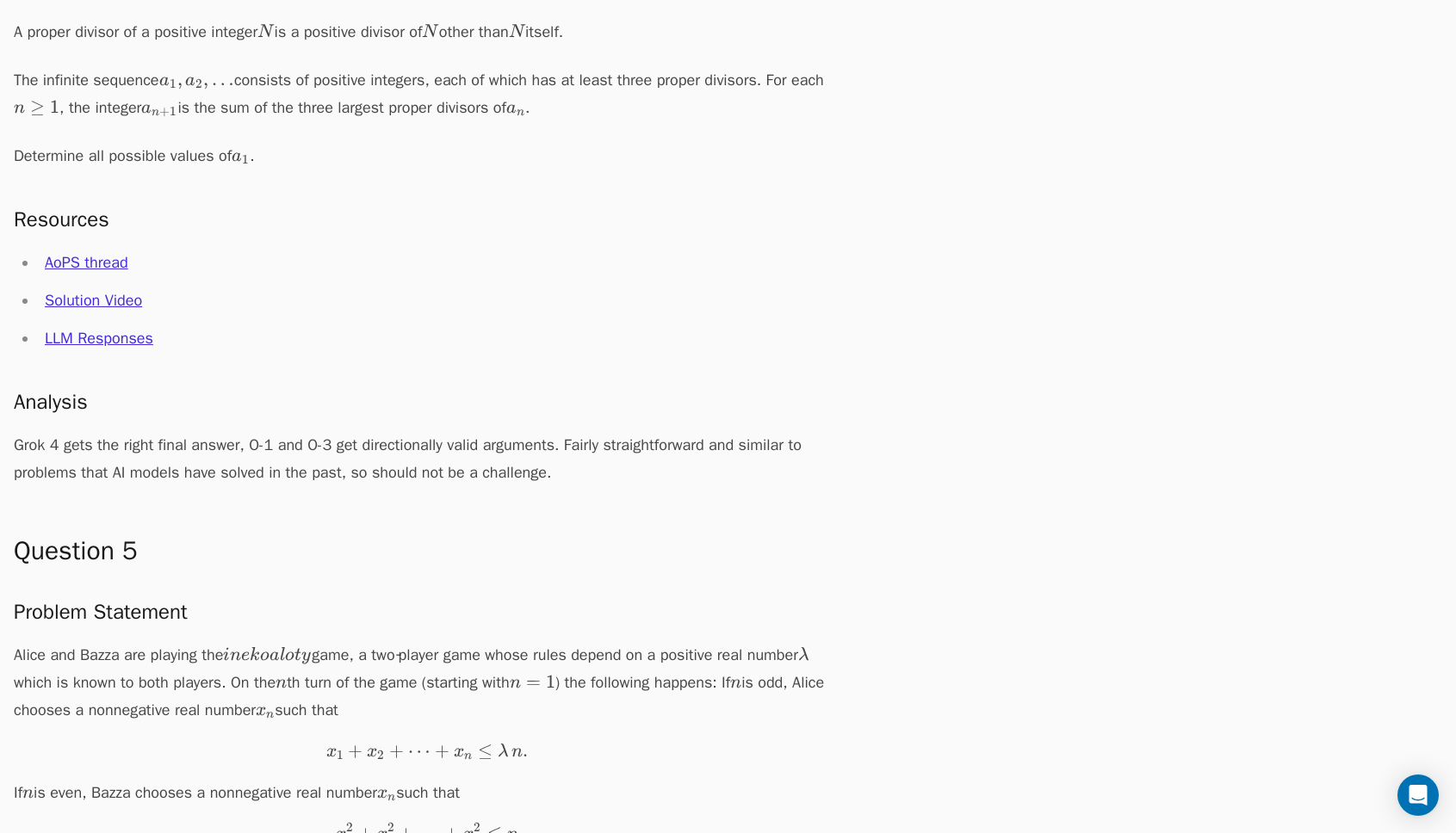 click on "AoPS thread" at bounding box center (86, 262) 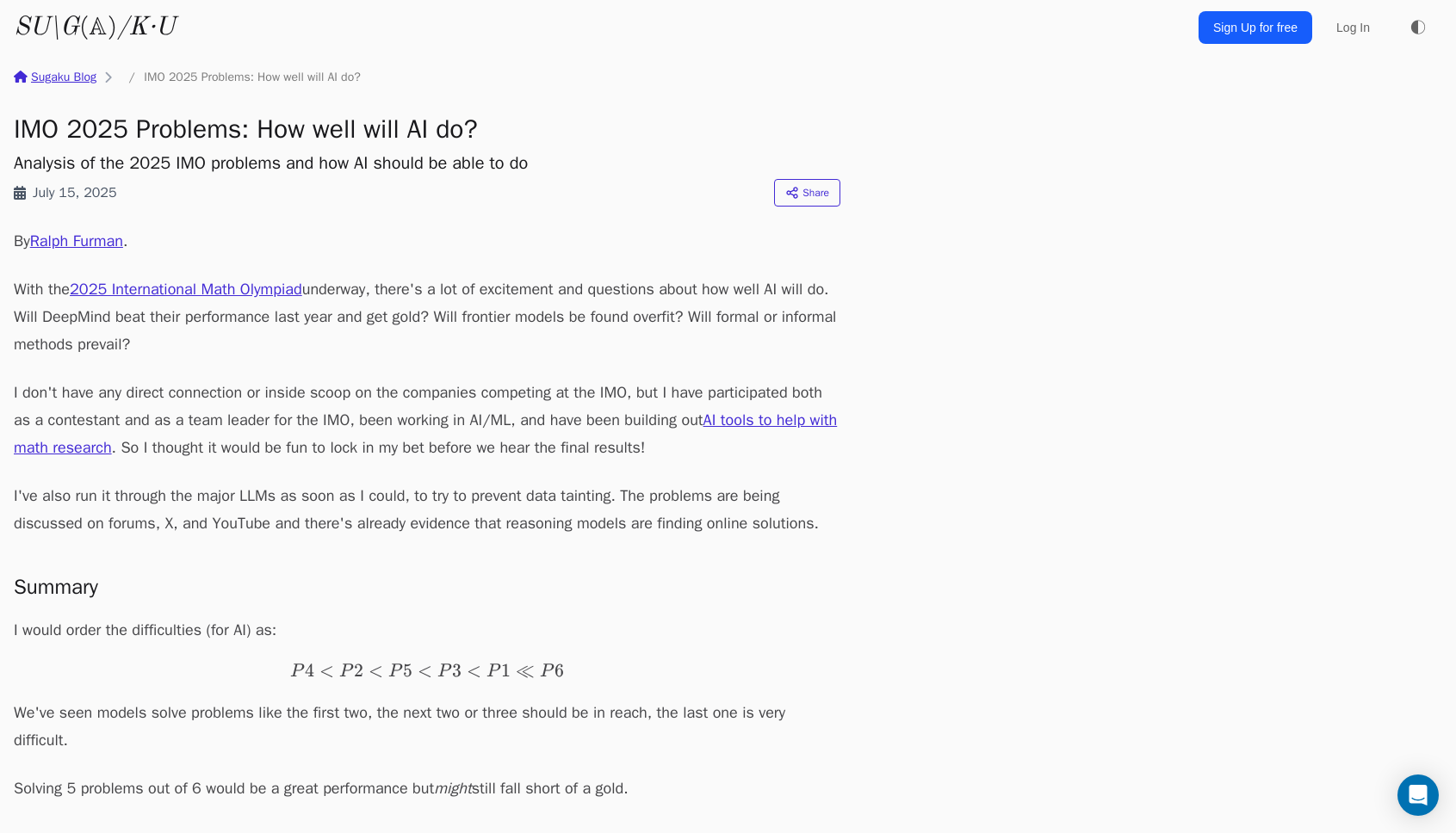 scroll, scrollTop: 4247, scrollLeft: 0, axis: vertical 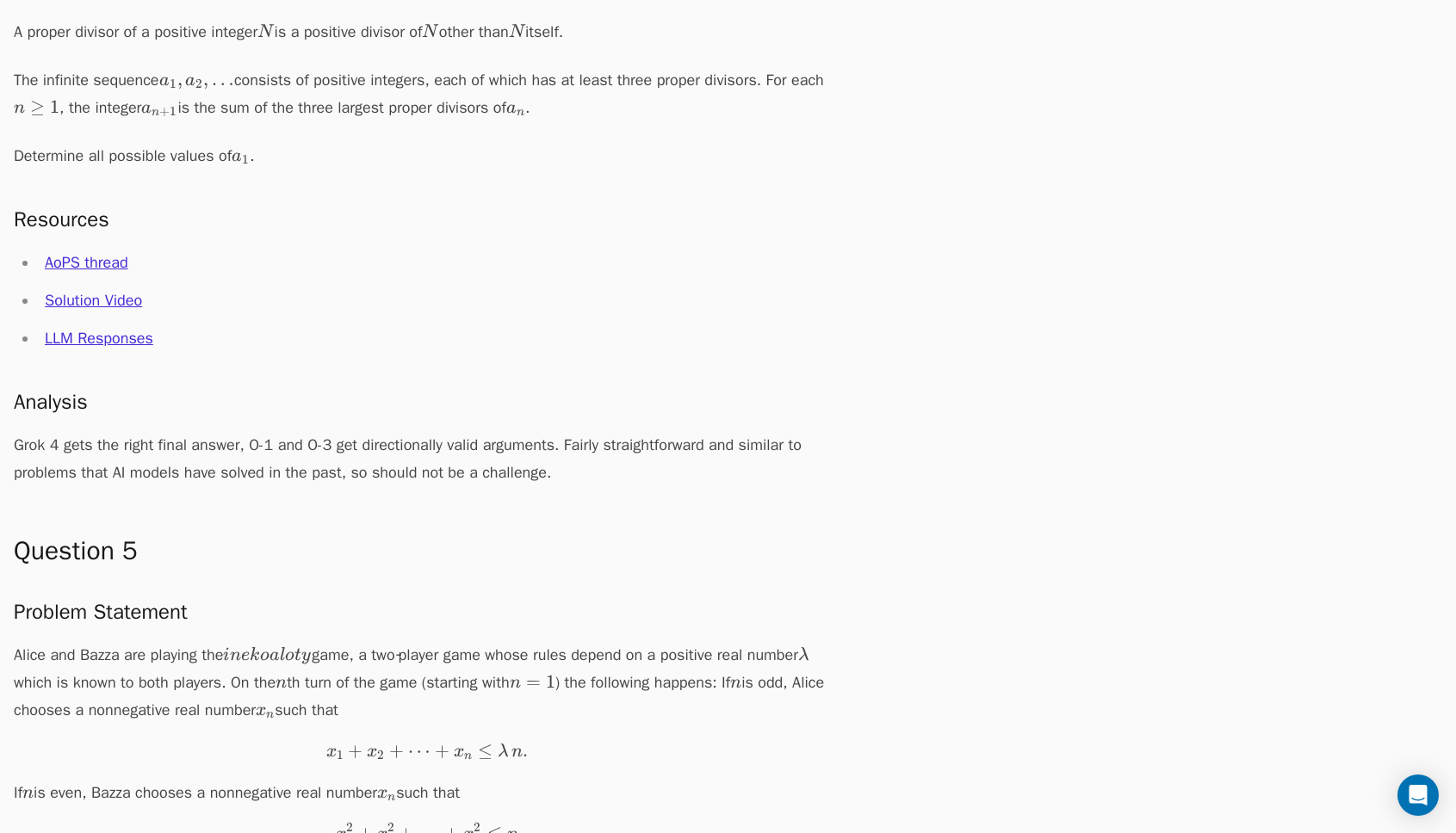 click on "AoPS thread" at bounding box center (86, 262) 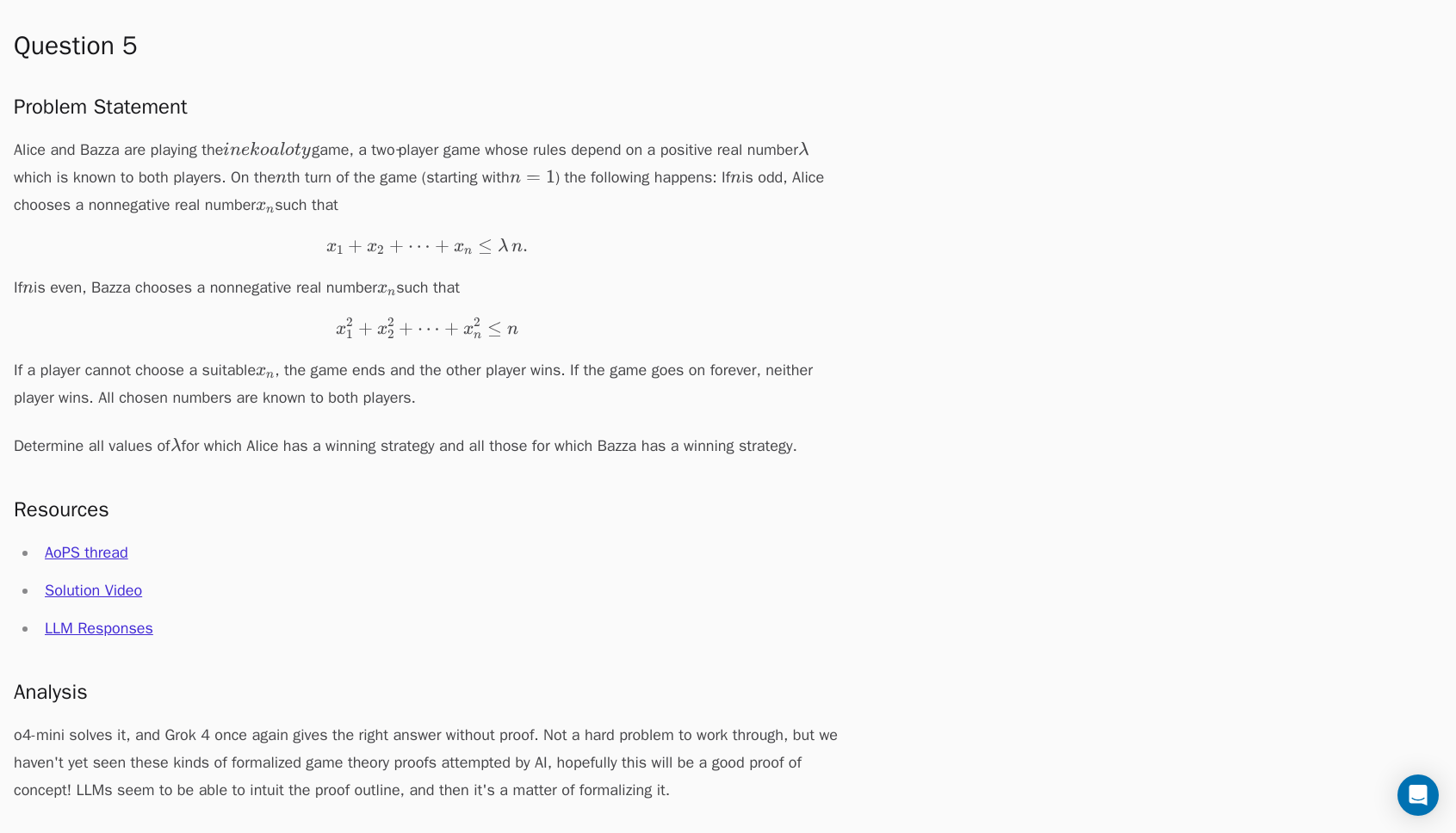 scroll, scrollTop: 4753, scrollLeft: 0, axis: vertical 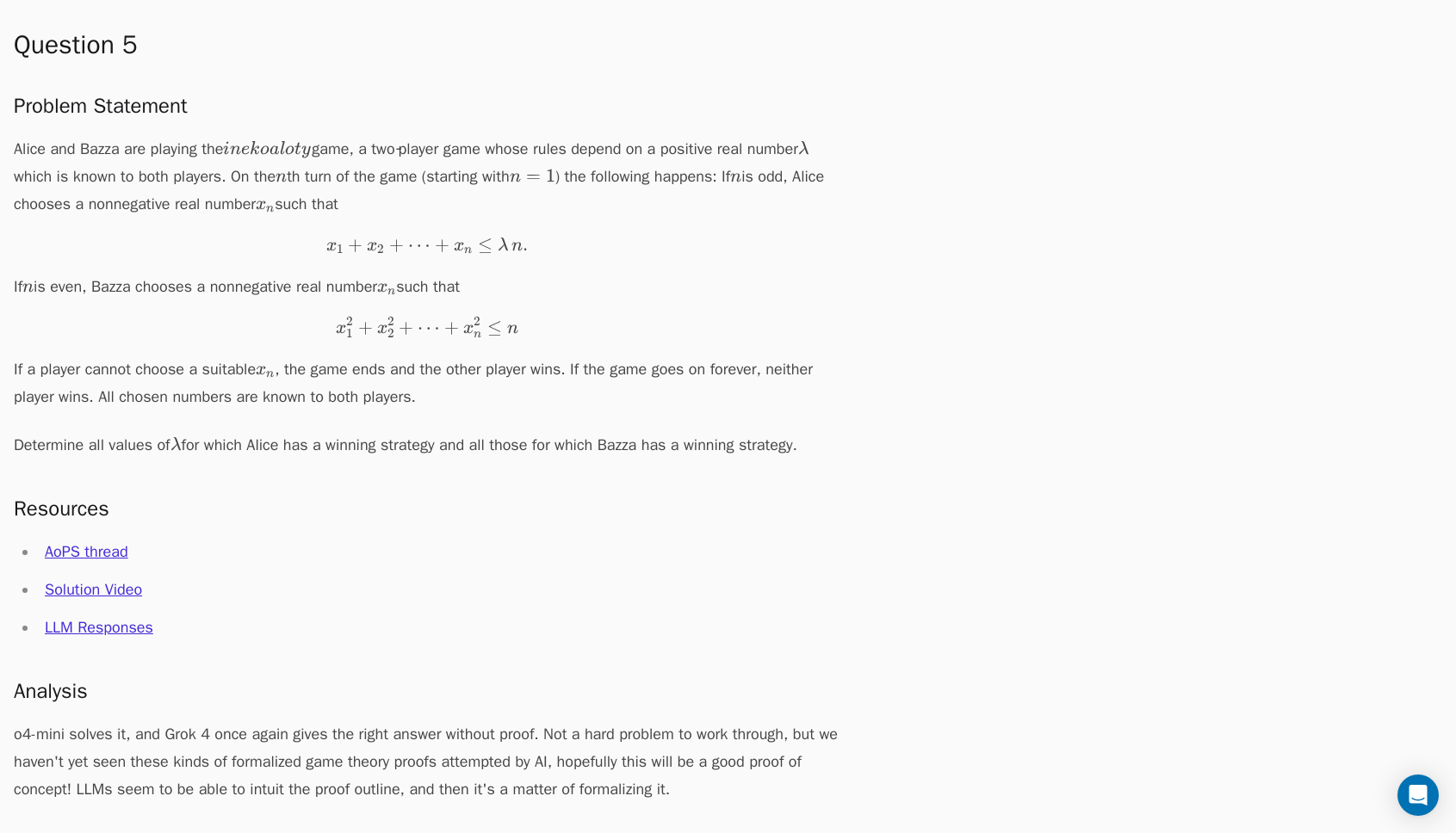 click on "Solution Video" at bounding box center [439, 589] 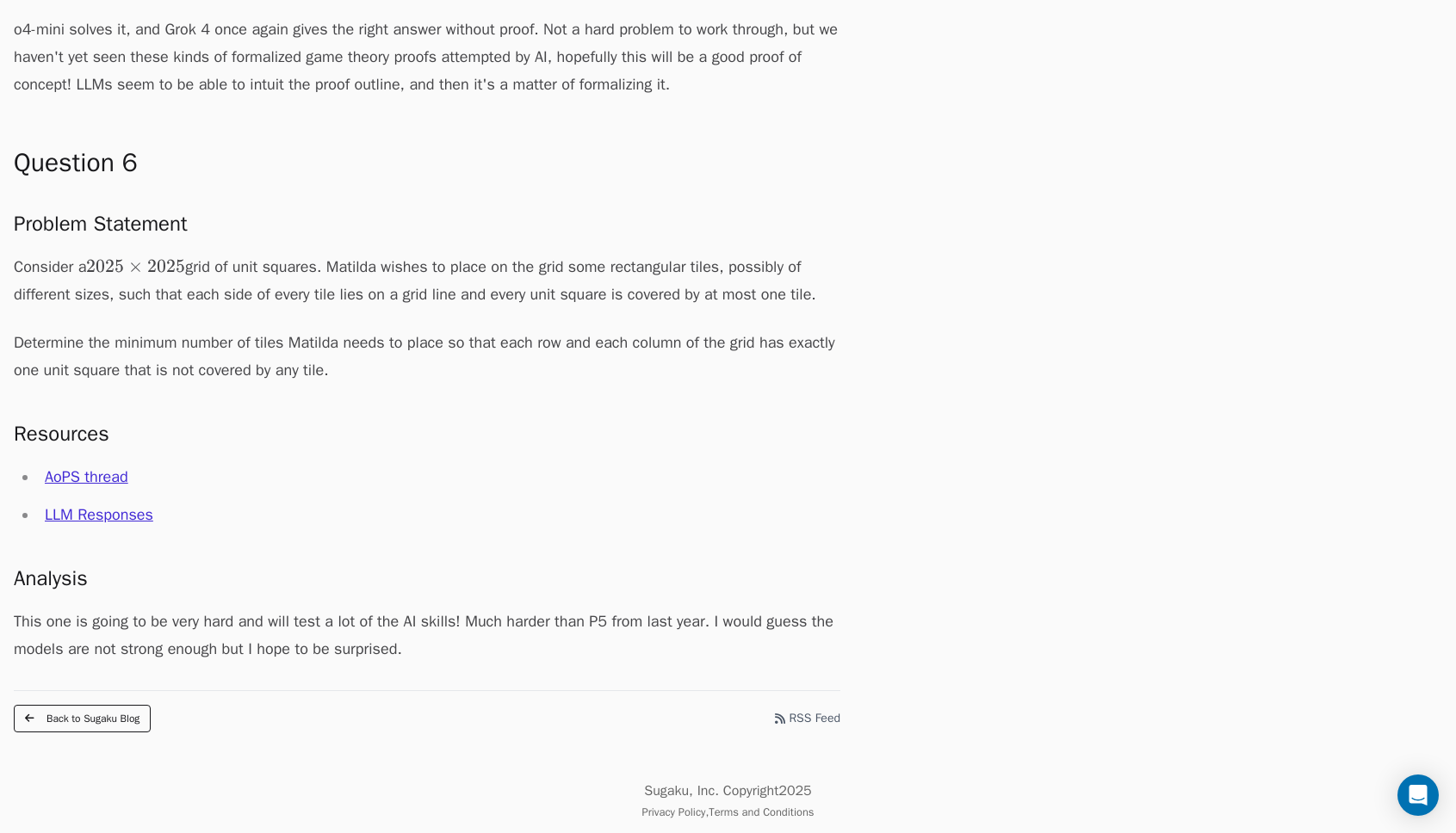 scroll, scrollTop: 5460, scrollLeft: 0, axis: vertical 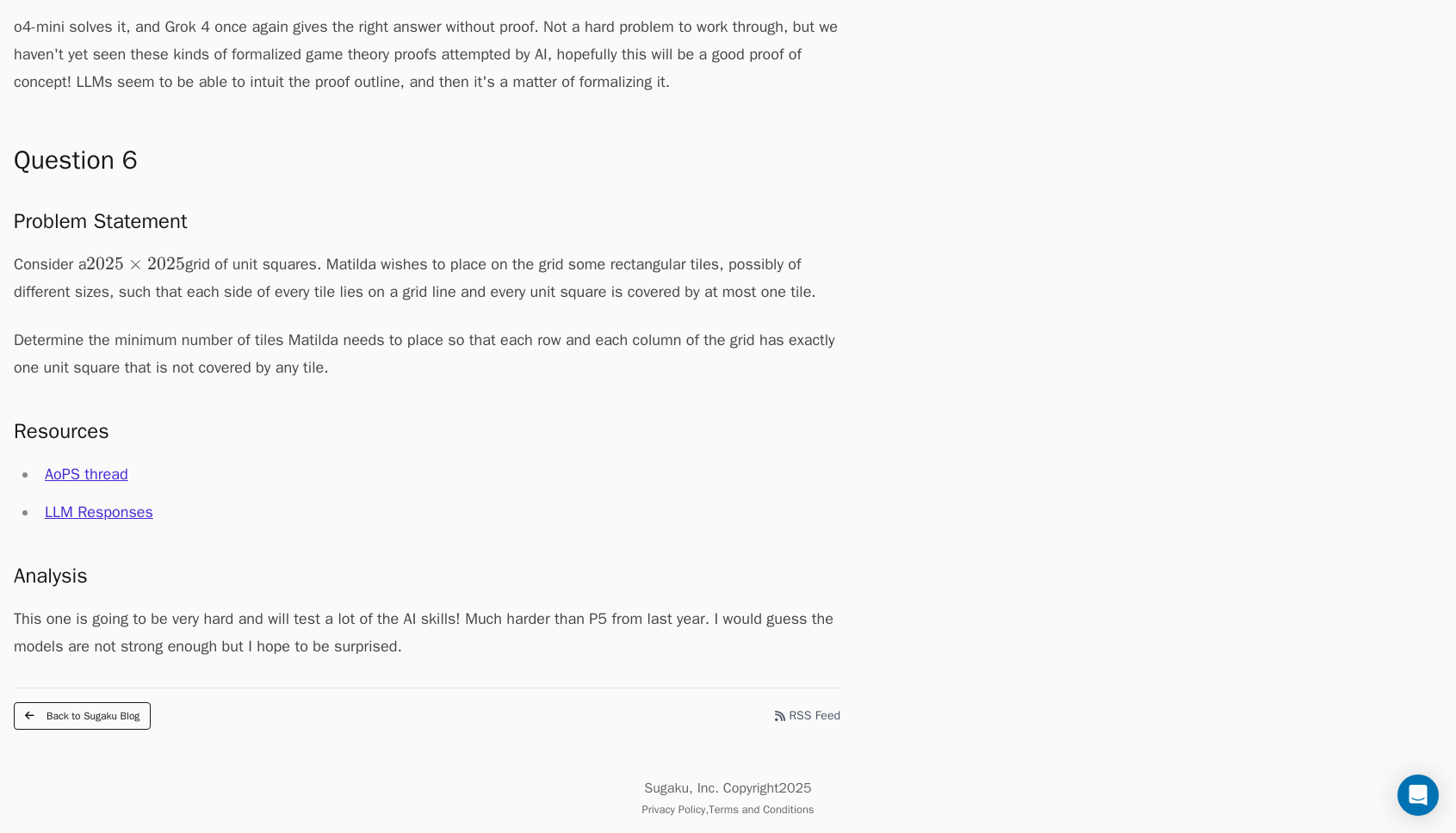 click on "AoPS thread" at bounding box center (86, 474) 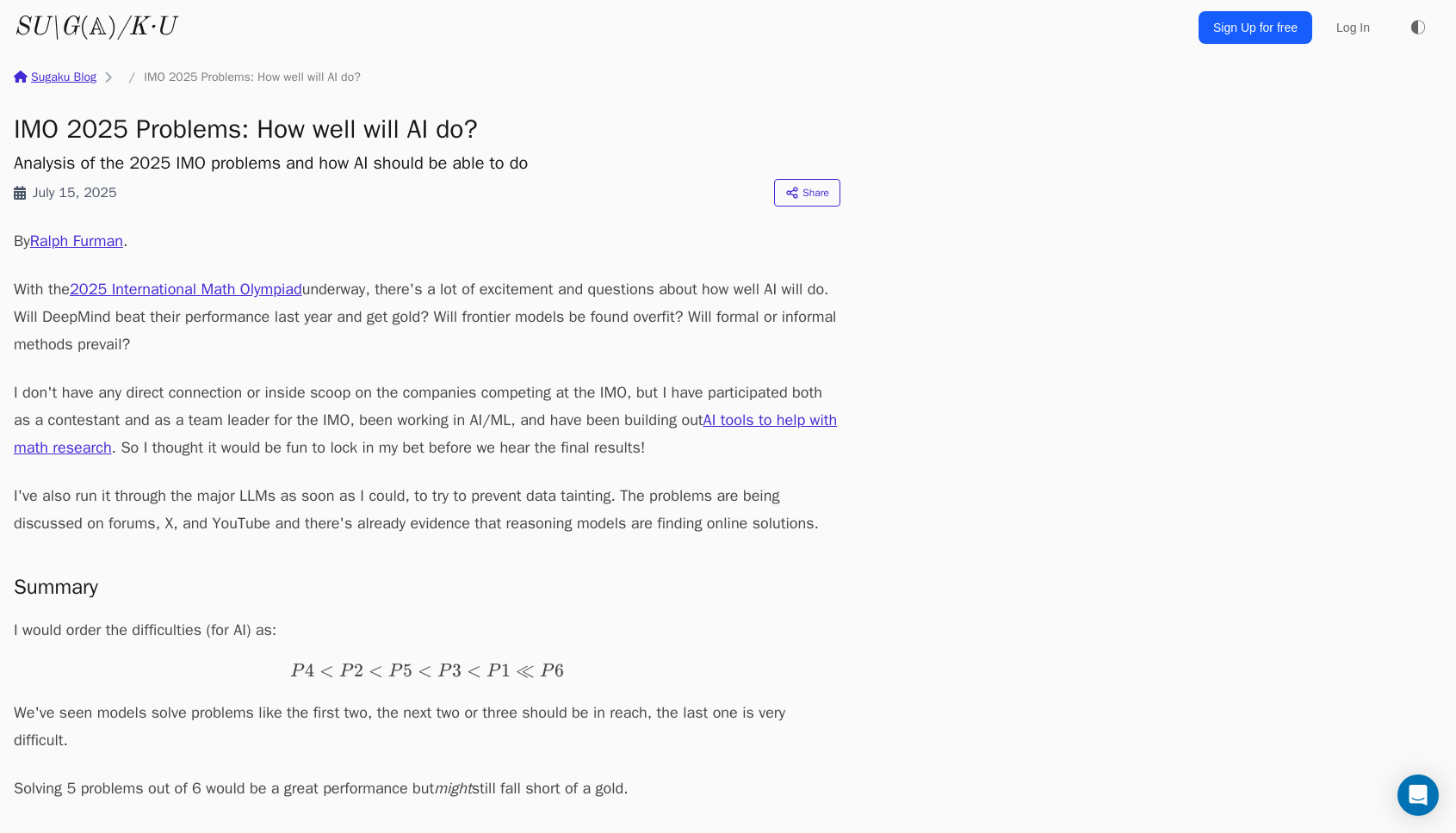 scroll, scrollTop: 5460, scrollLeft: 0, axis: vertical 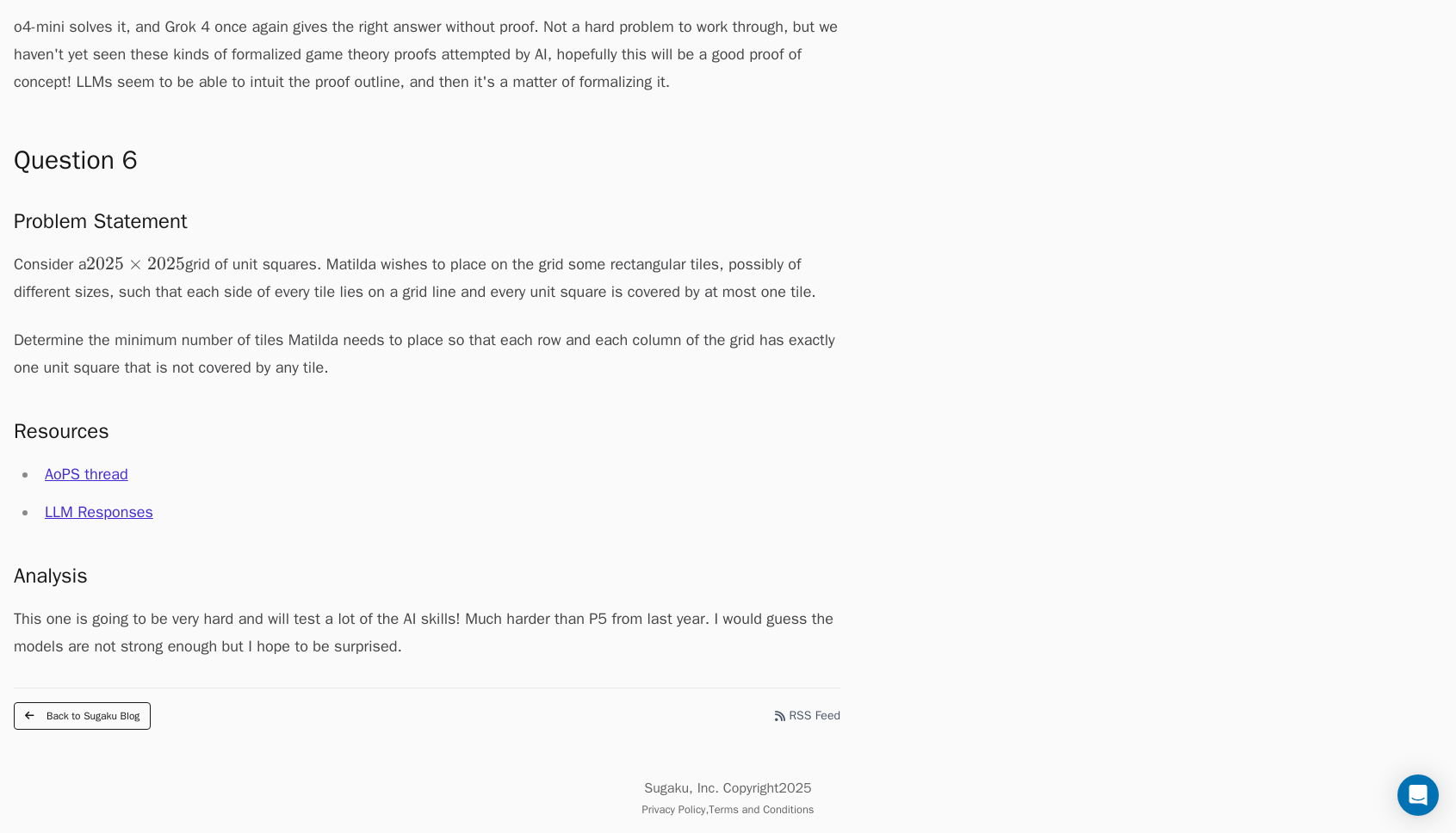 click on "AoPS thread" at bounding box center [86, 474] 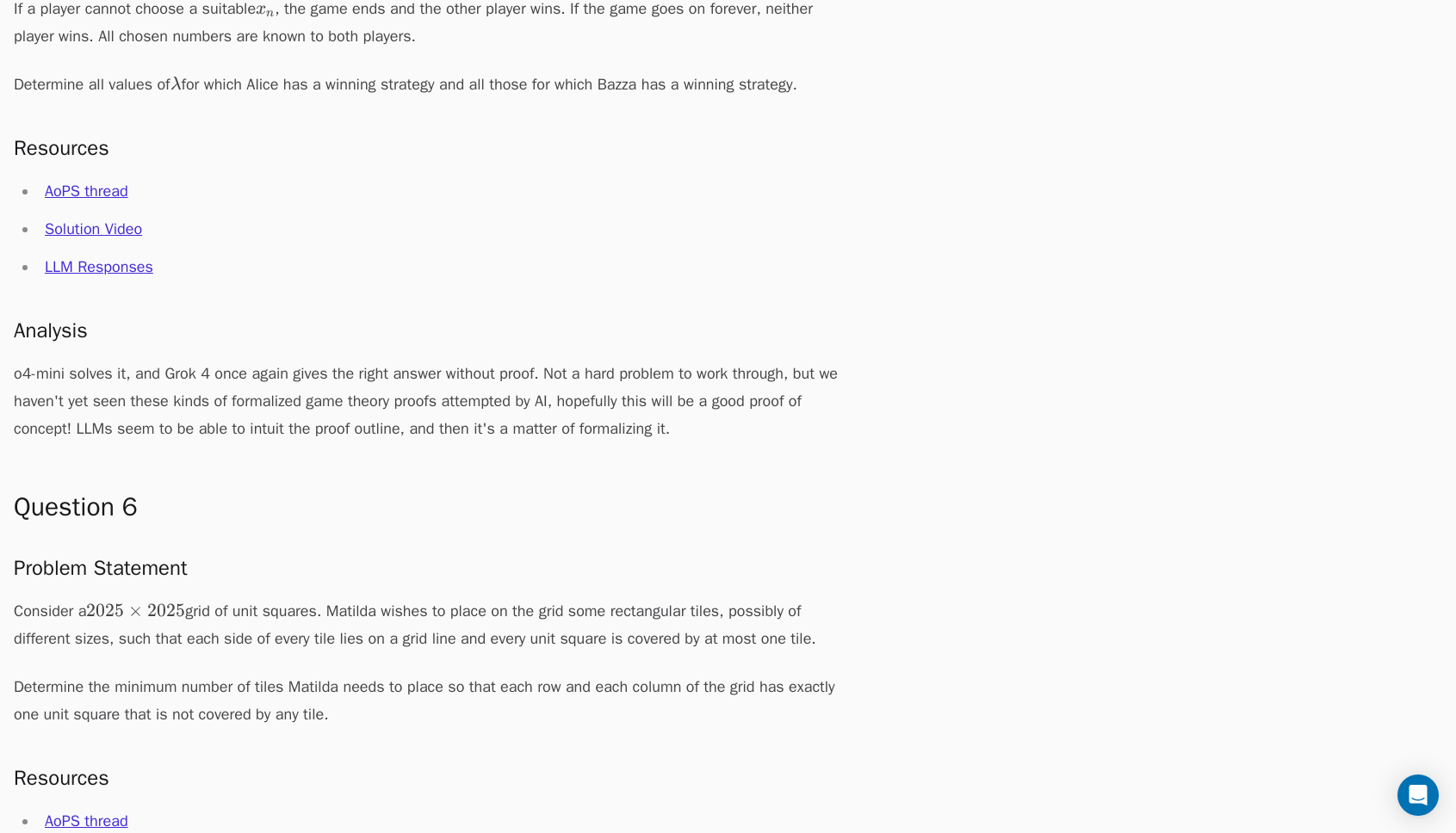 scroll, scrollTop: 5114, scrollLeft: 0, axis: vertical 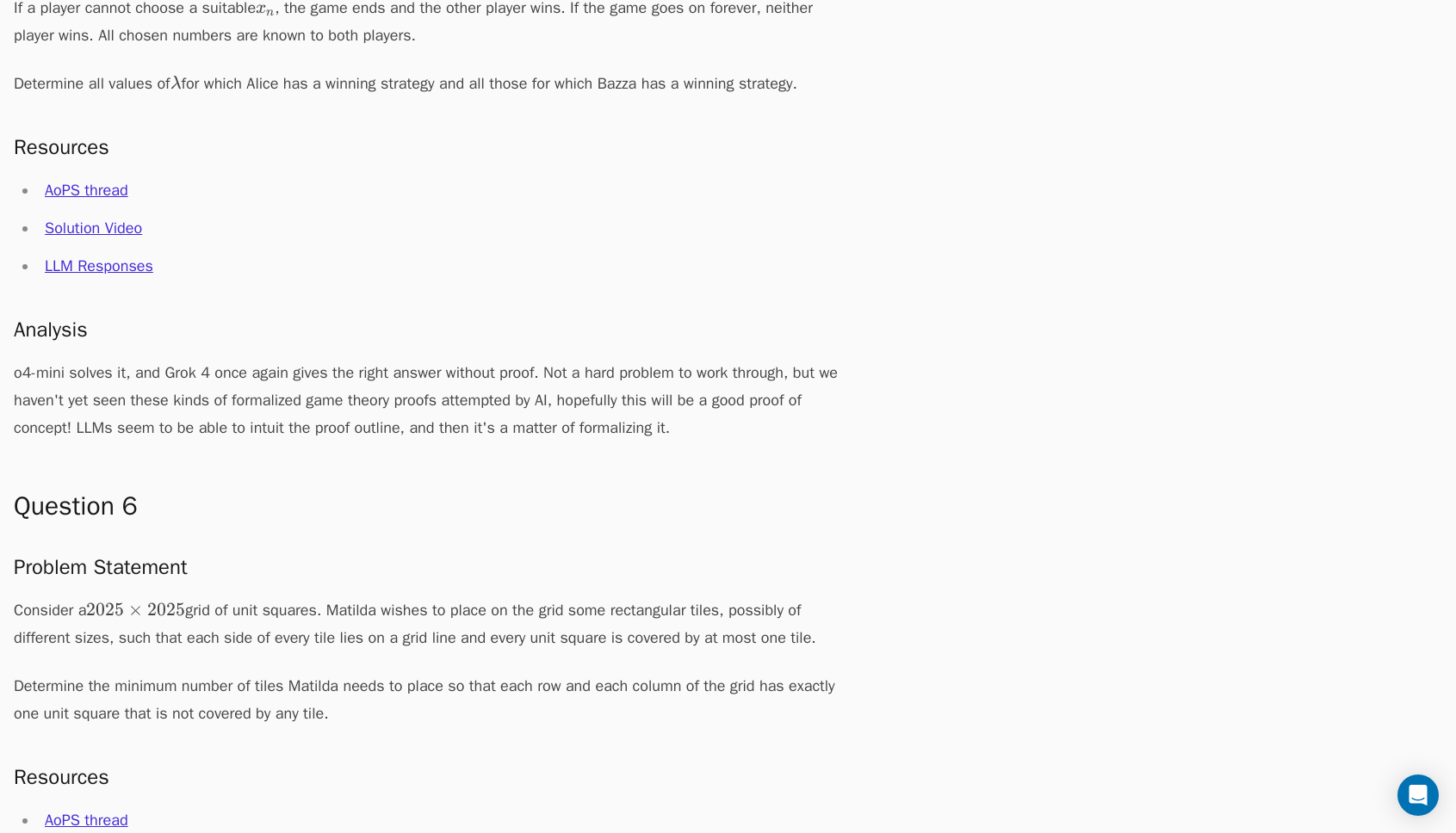 click on "AoPS thread" at bounding box center (86, 190) 